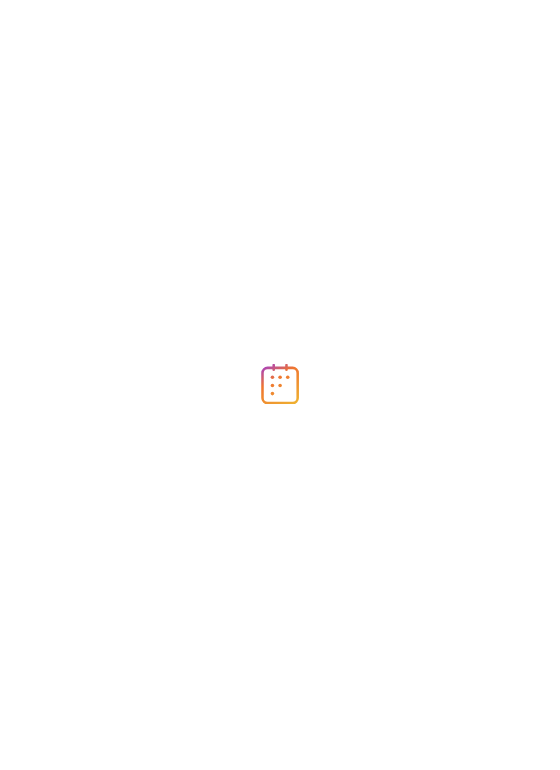 scroll, scrollTop: 0, scrollLeft: 0, axis: both 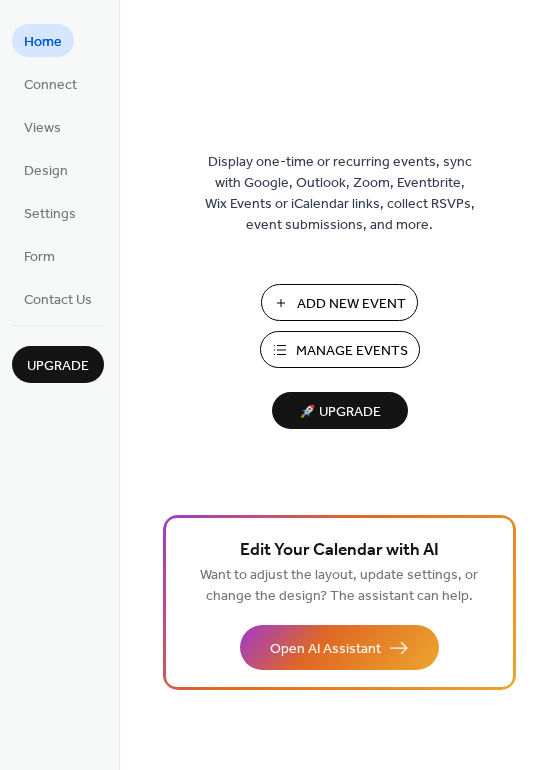 click on "Manage Events" at bounding box center (352, 351) 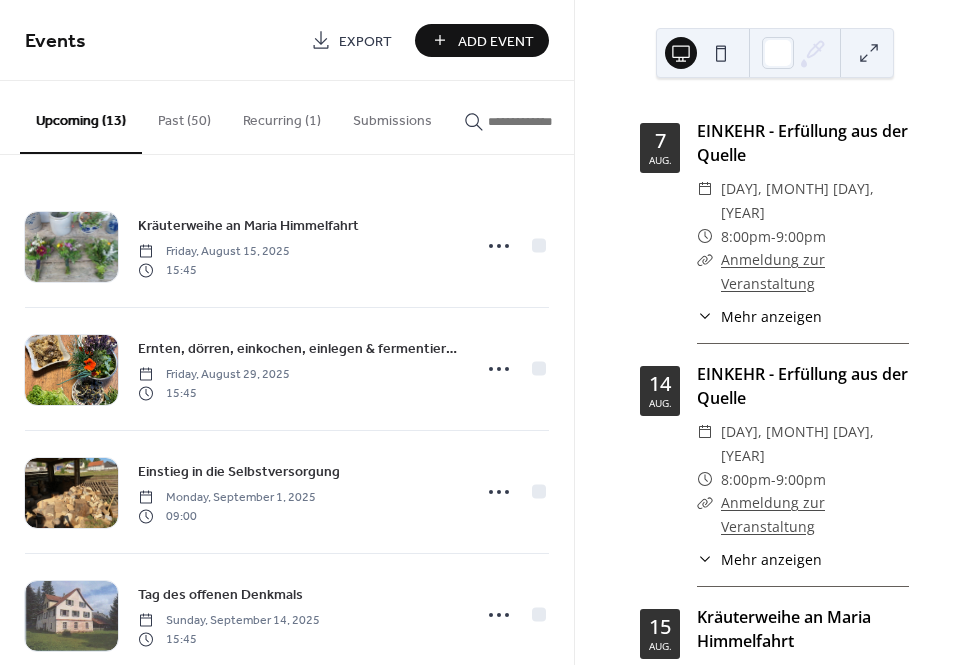 scroll, scrollTop: 0, scrollLeft: 0, axis: both 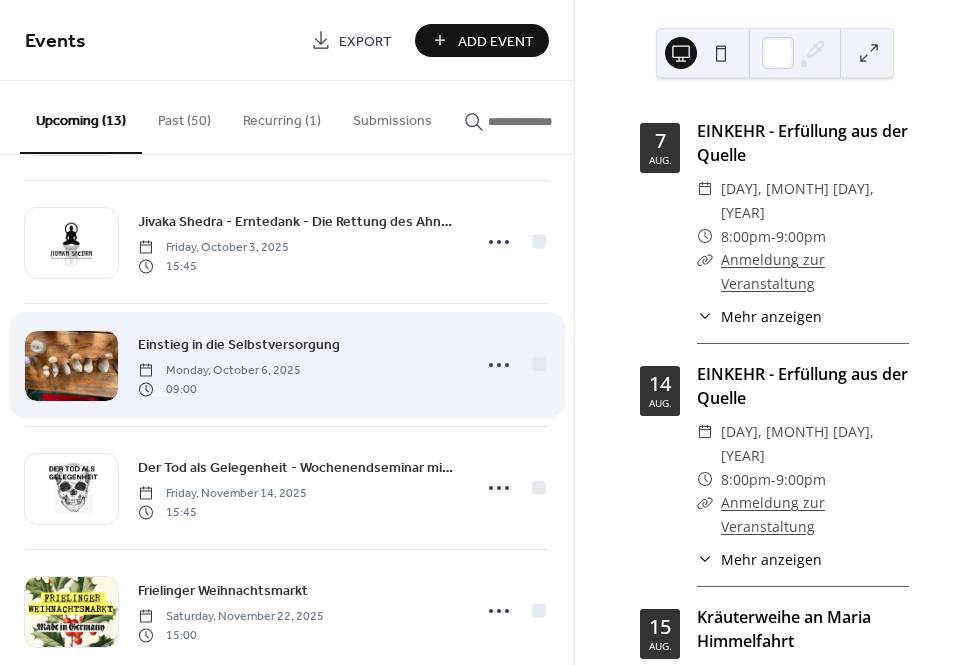 click on "Einstieg in die Selbstversorgung" at bounding box center (239, 345) 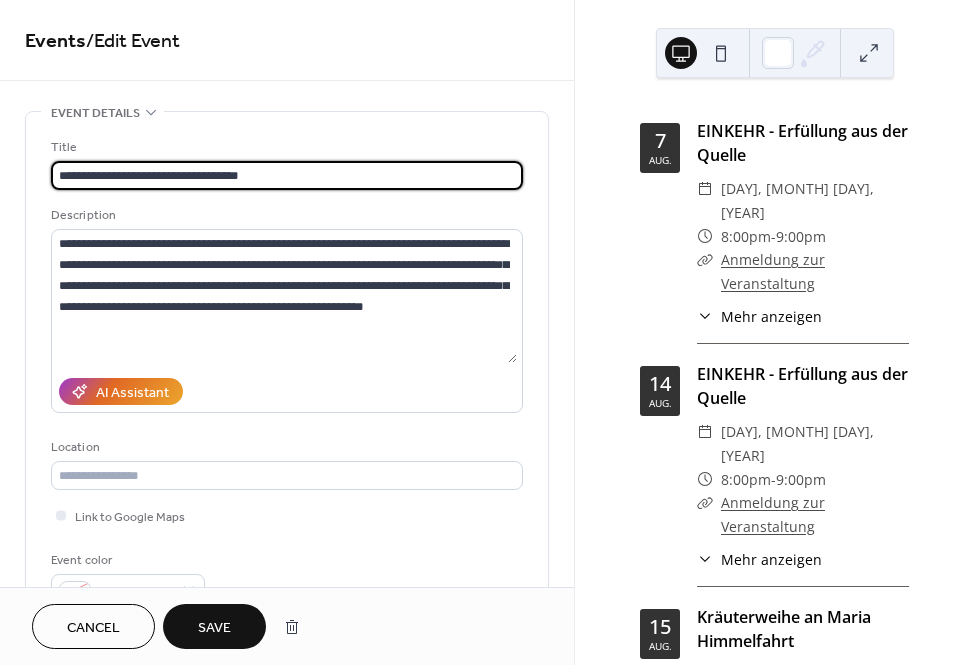 type on "**********" 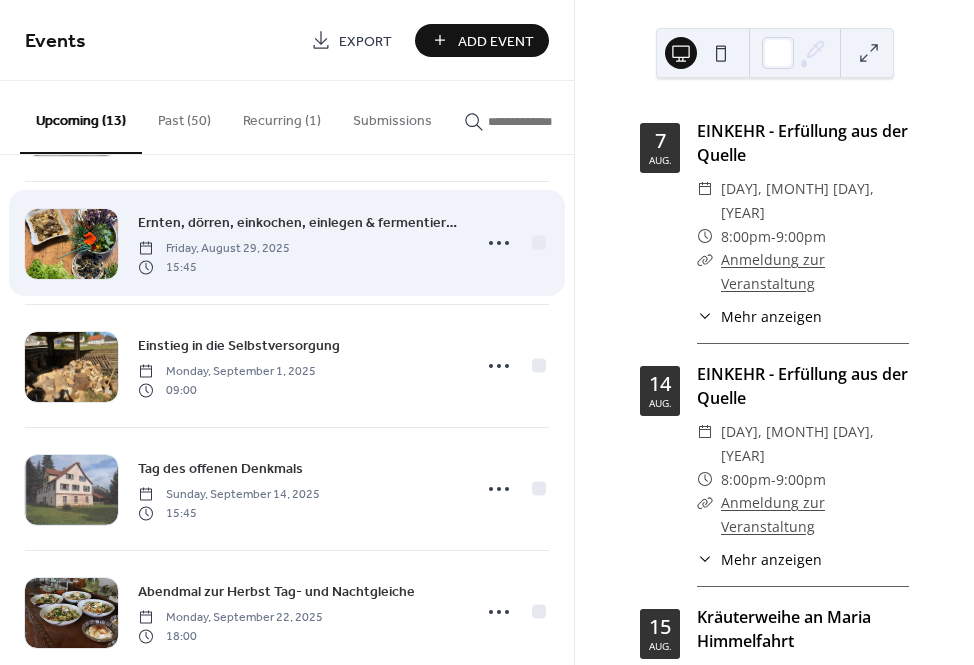 scroll, scrollTop: 129, scrollLeft: 0, axis: vertical 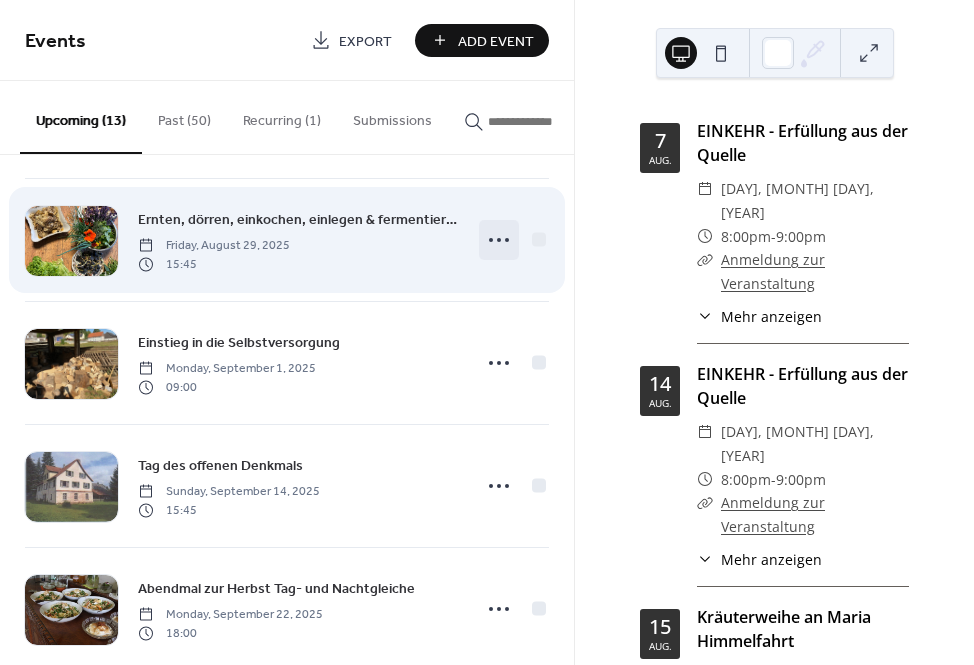 click 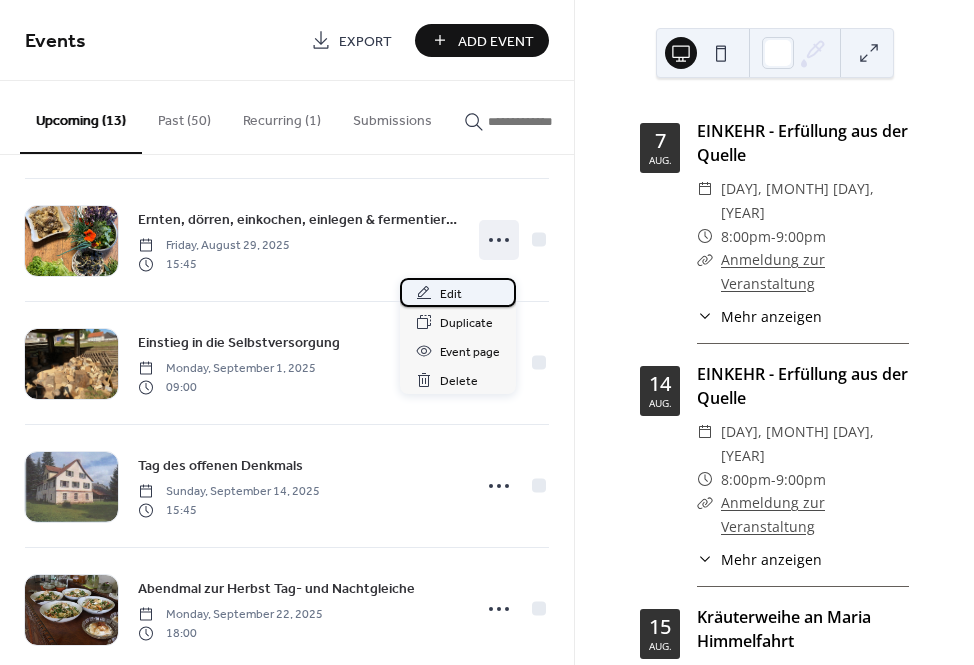 click on "Edit" at bounding box center (458, 292) 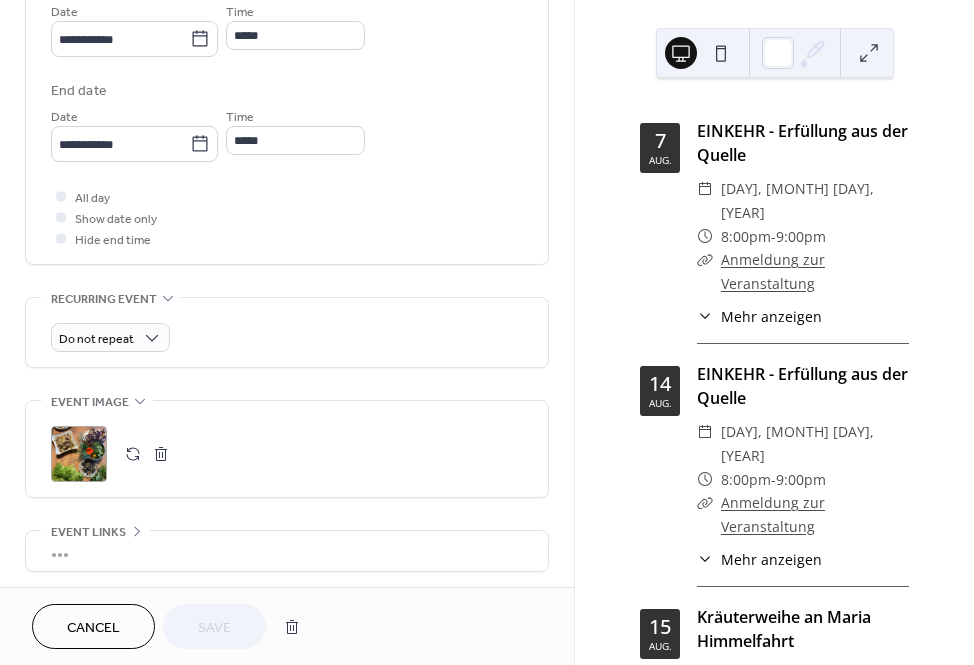 scroll, scrollTop: 700, scrollLeft: 0, axis: vertical 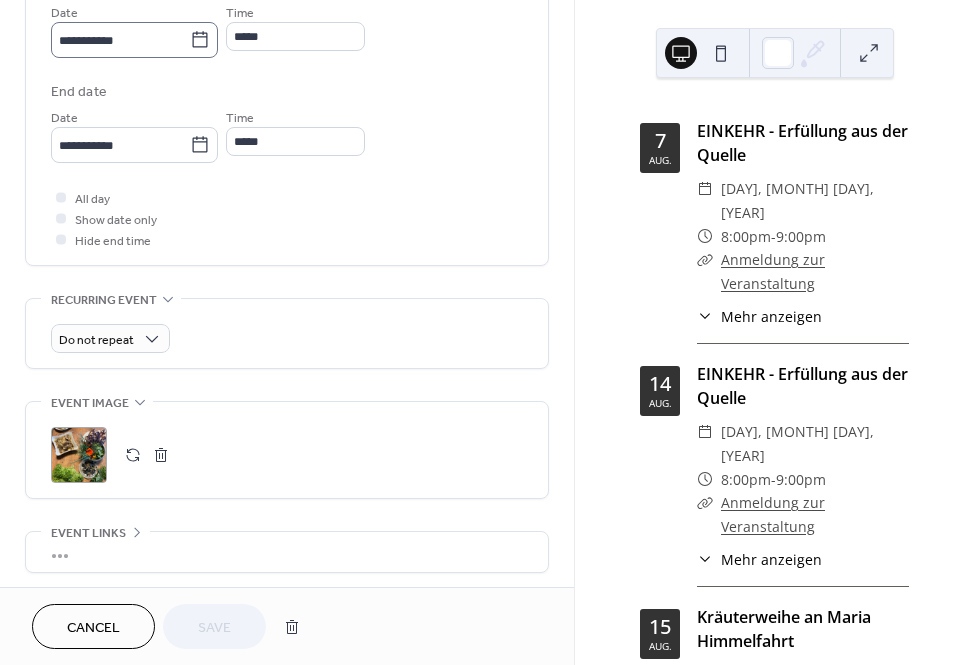 click 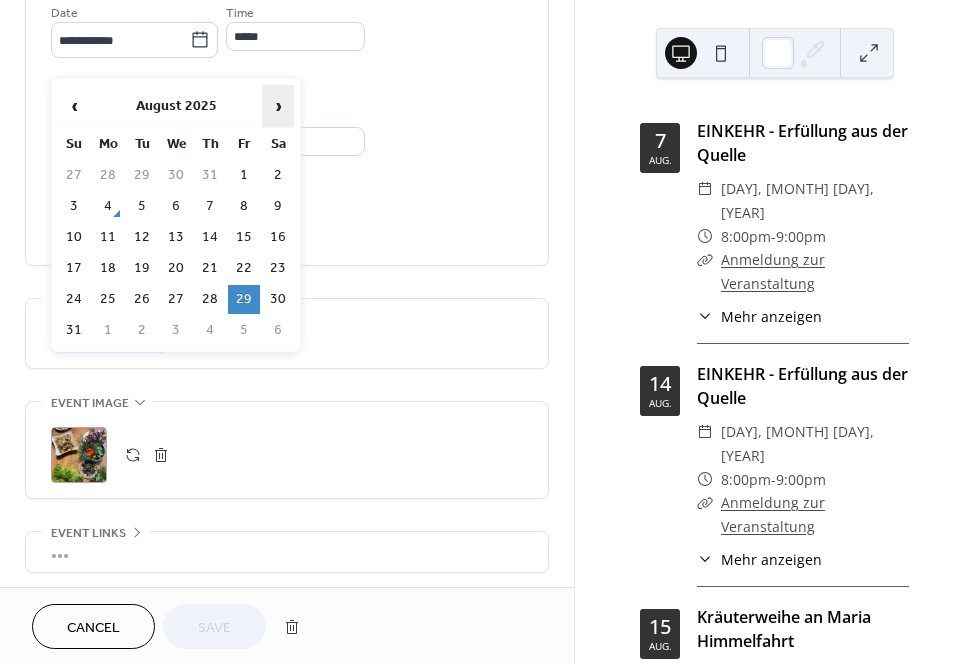 click on "›" at bounding box center [278, 106] 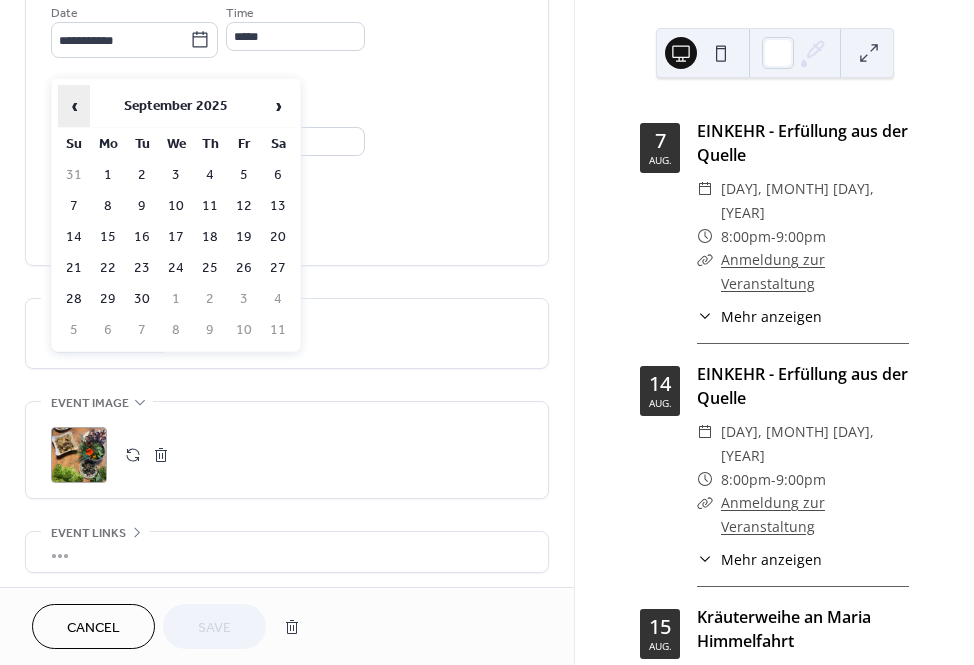 click on "‹" at bounding box center [74, 106] 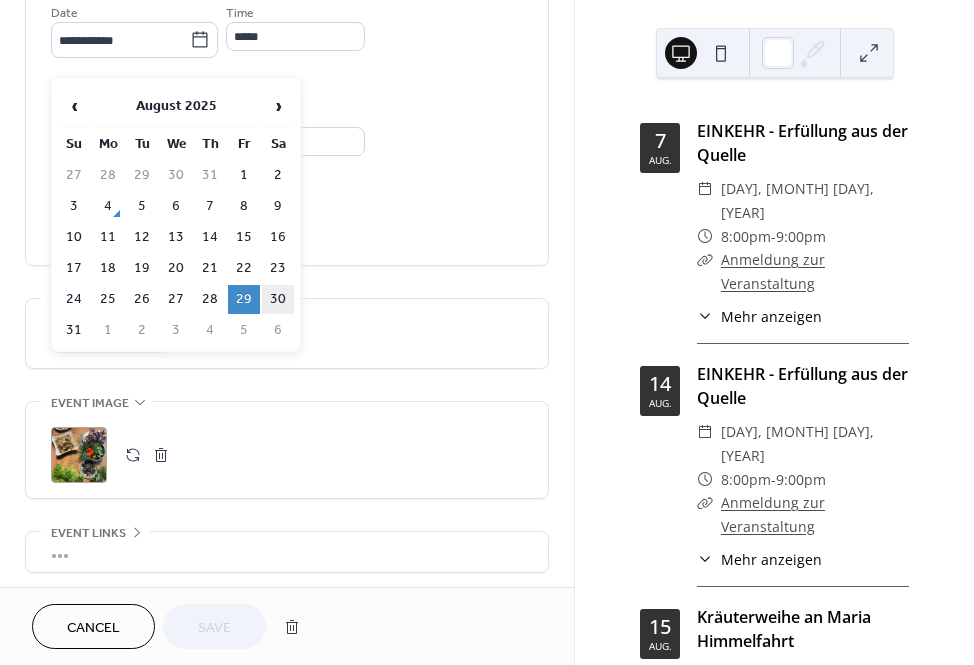 click on "30" at bounding box center (278, 299) 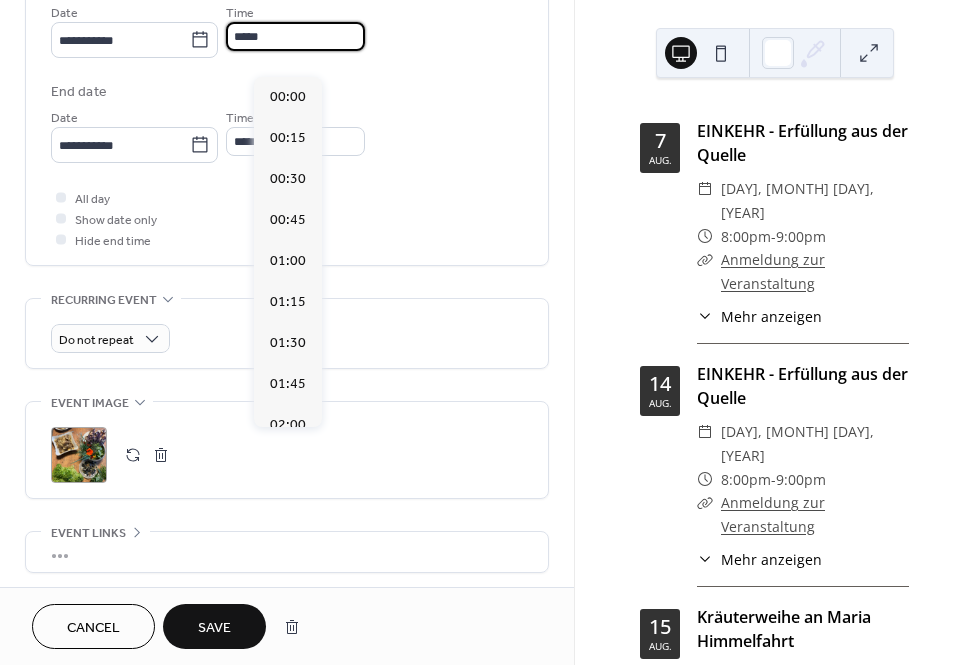 scroll, scrollTop: 2583, scrollLeft: 0, axis: vertical 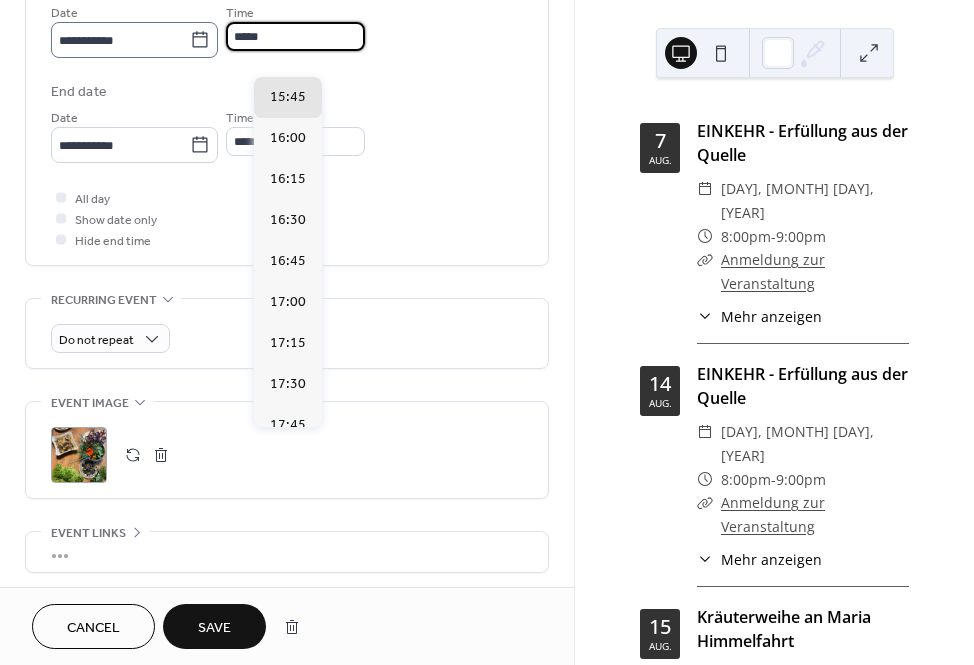 drag, startPoint x: 305, startPoint y: 55, endPoint x: 245, endPoint y: 55, distance: 60 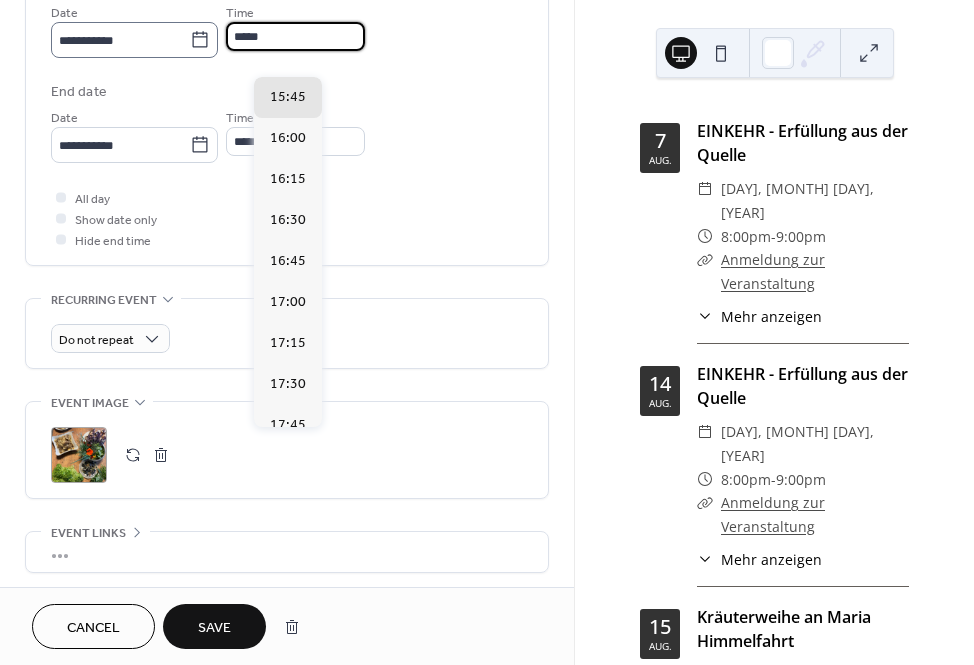 click on "**********" at bounding box center (287, 29) 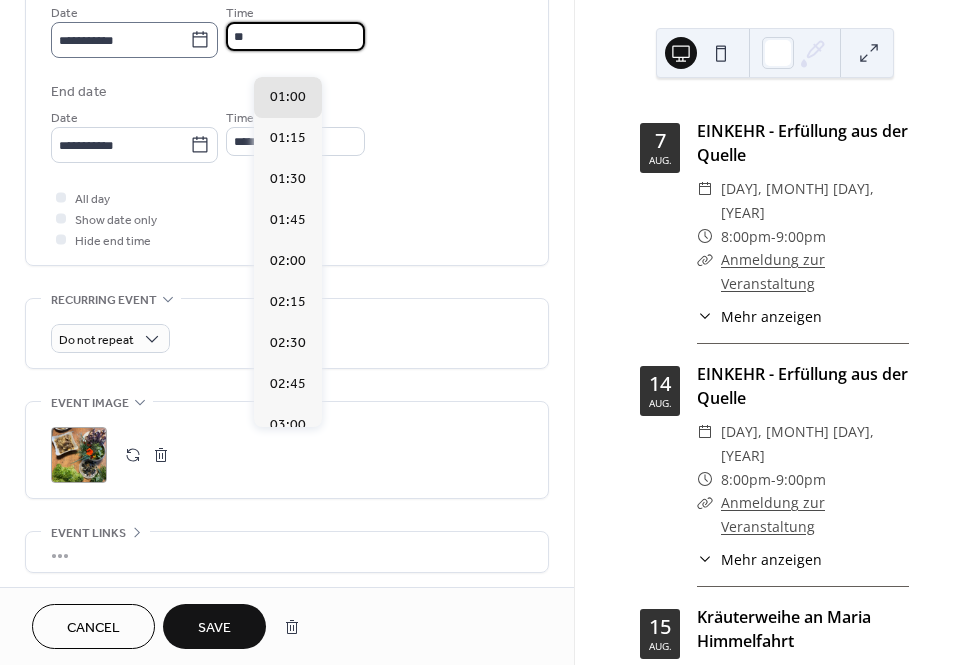 scroll, scrollTop: 2952, scrollLeft: 0, axis: vertical 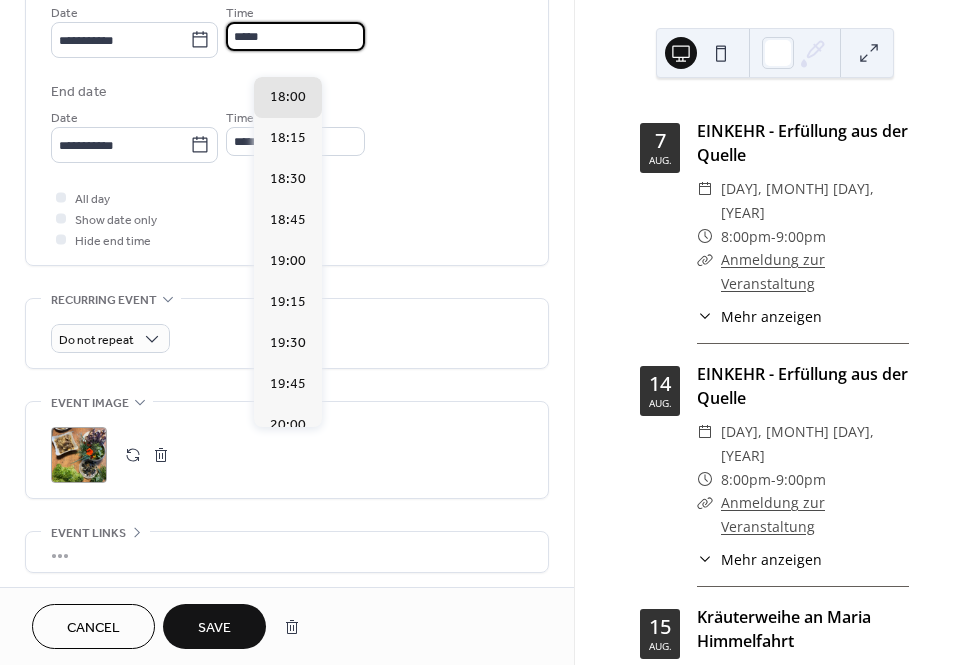 type on "*****" 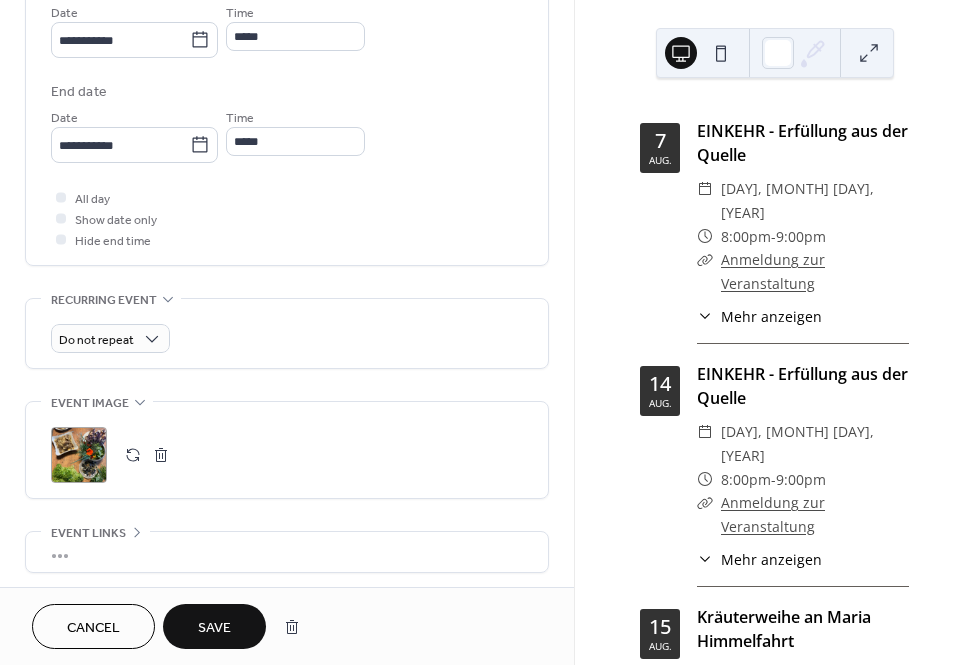 click on "**********" at bounding box center [287, 70] 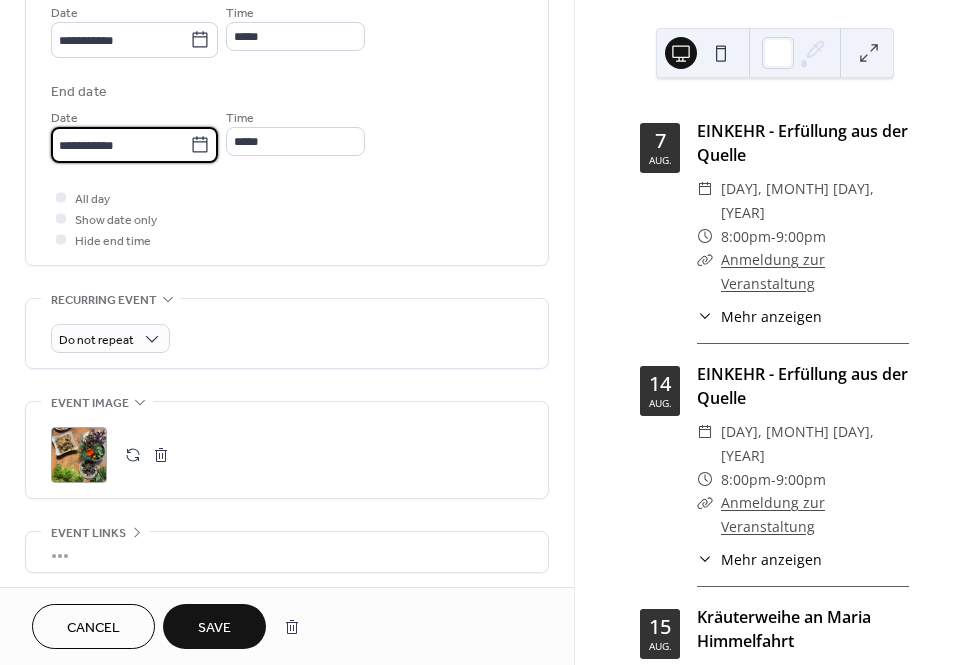 click on "**********" at bounding box center (120, 145) 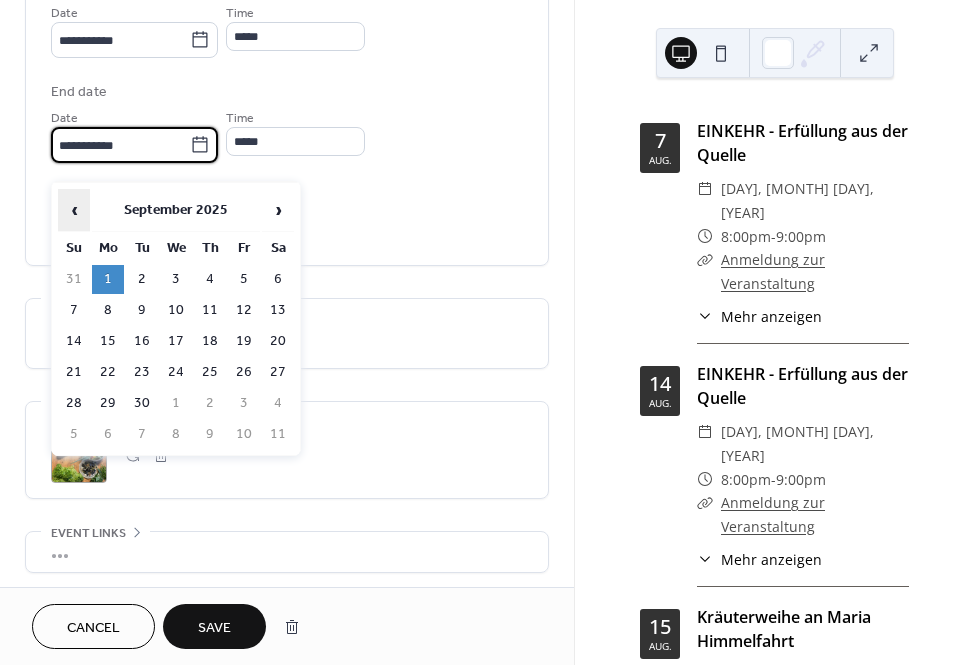 click on "‹" at bounding box center (74, 210) 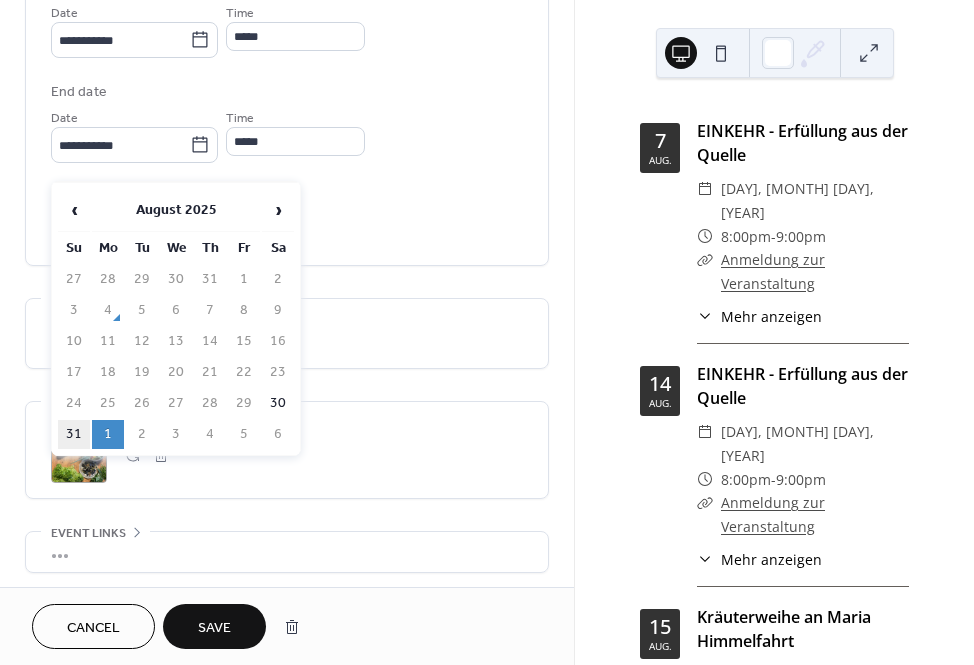 click on "31" at bounding box center (74, 434) 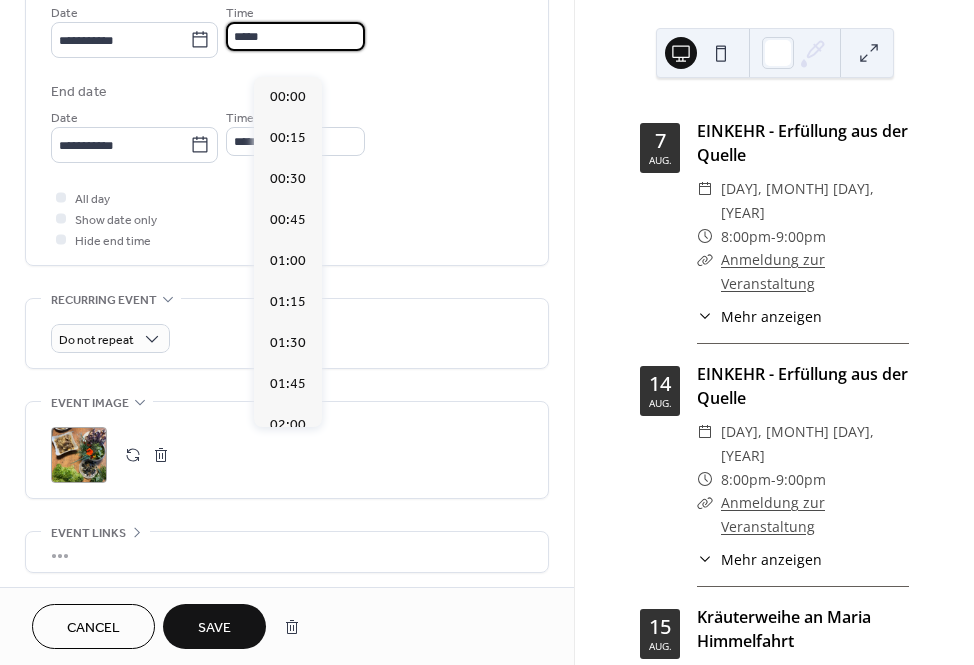 scroll, scrollTop: 2952, scrollLeft: 0, axis: vertical 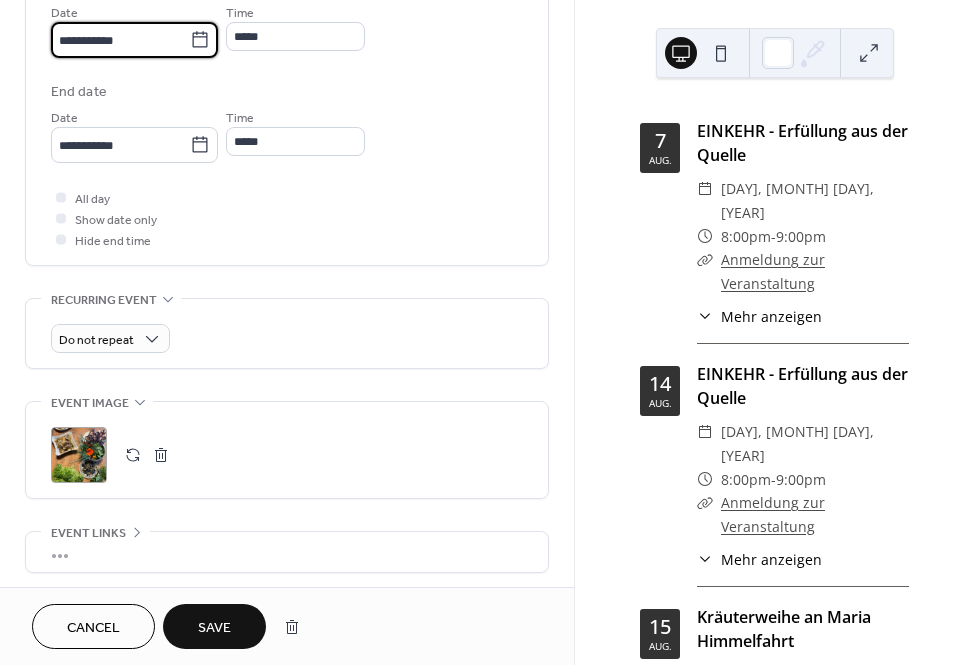 click on "**********" at bounding box center [120, 40] 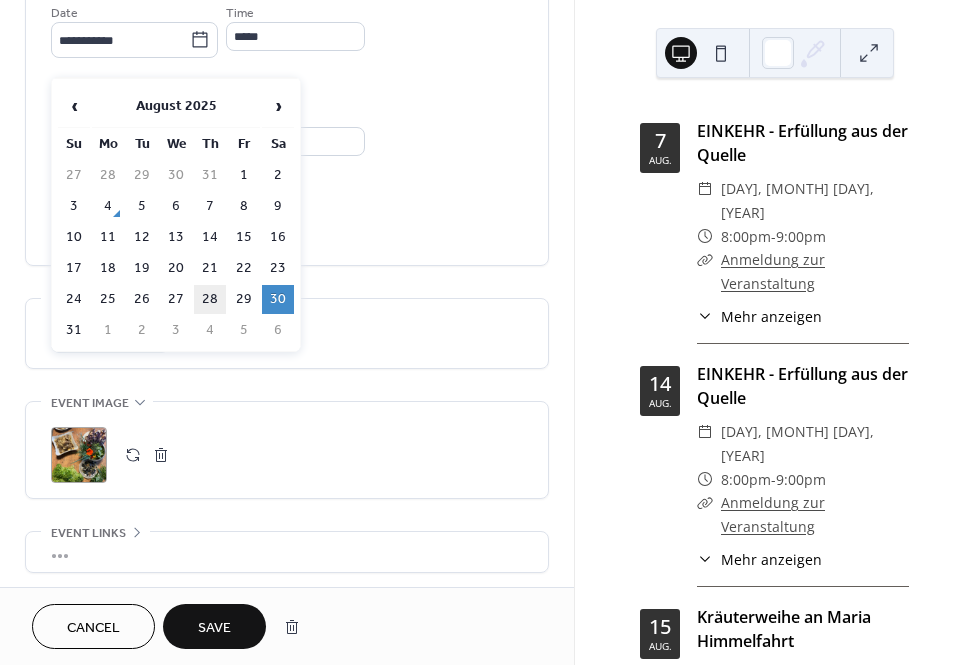 click on "28" at bounding box center [210, 299] 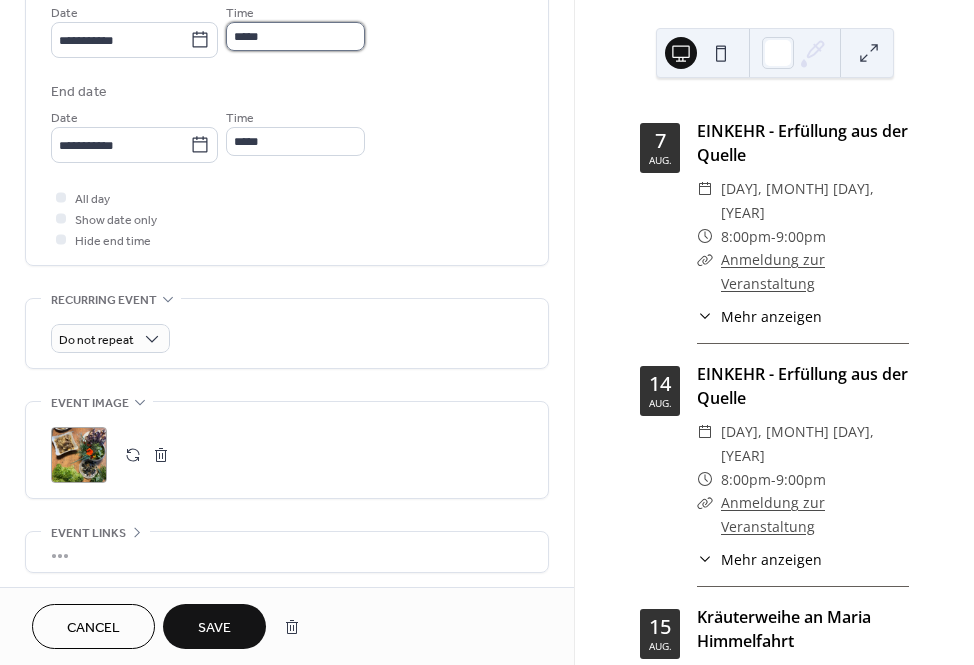 click on "*****" at bounding box center (295, 36) 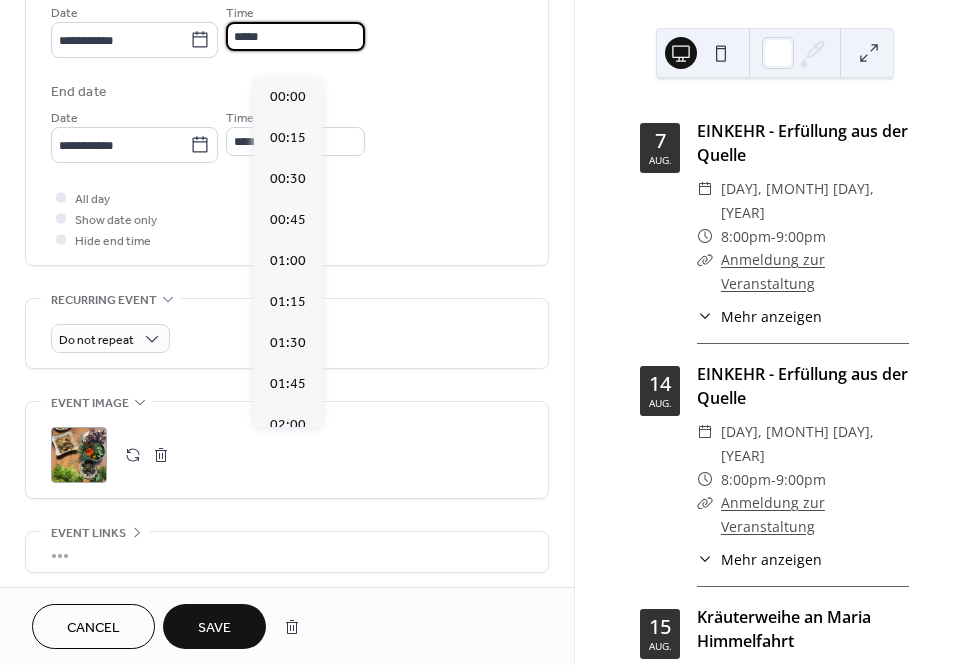 scroll, scrollTop: 2952, scrollLeft: 0, axis: vertical 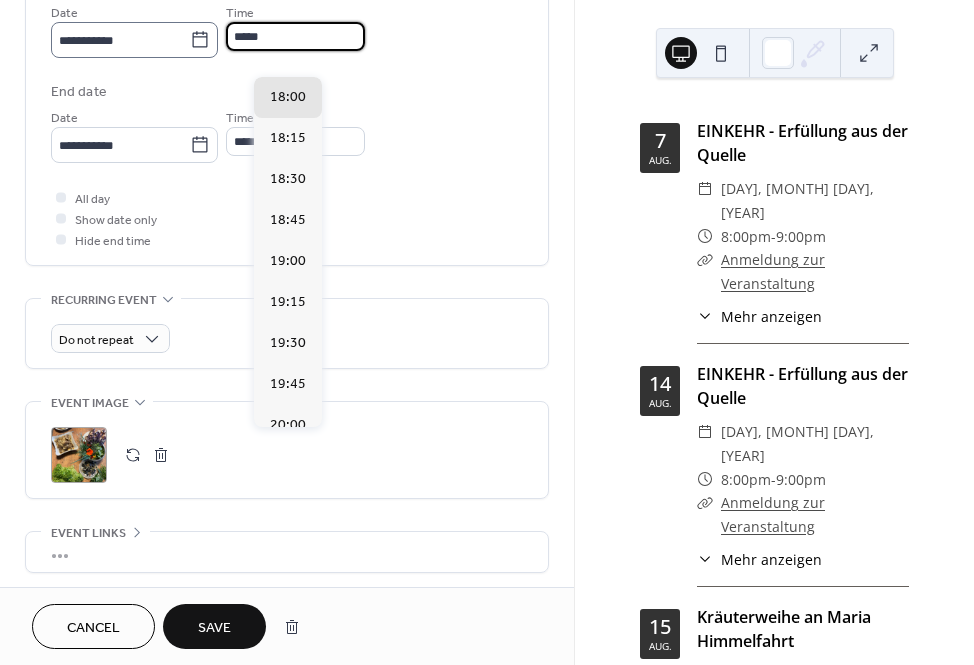 drag, startPoint x: 307, startPoint y: 48, endPoint x: 242, endPoint y: 48, distance: 65 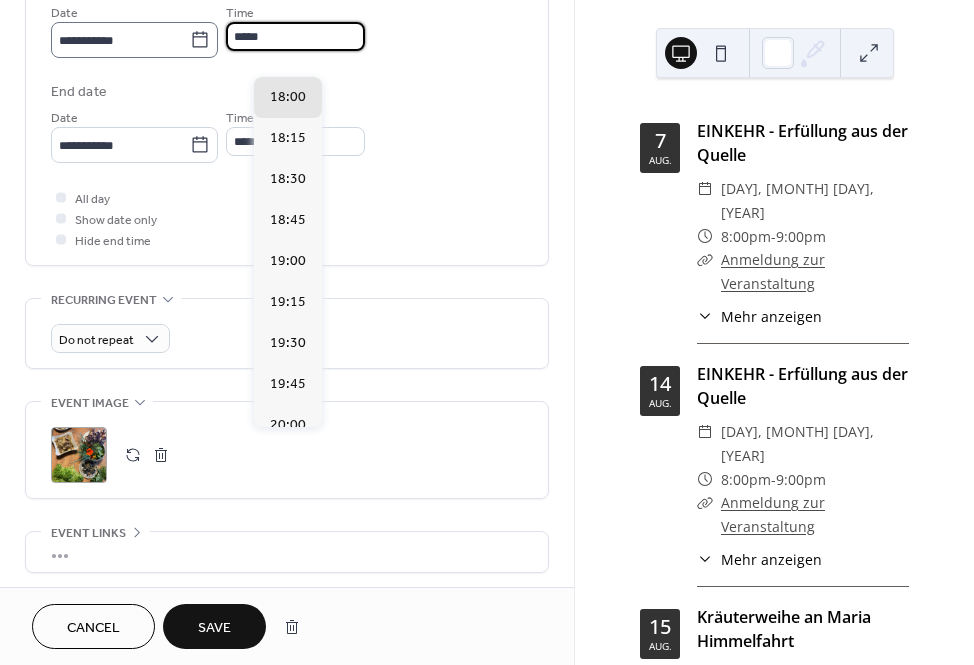 click on "**********" at bounding box center (287, 29) 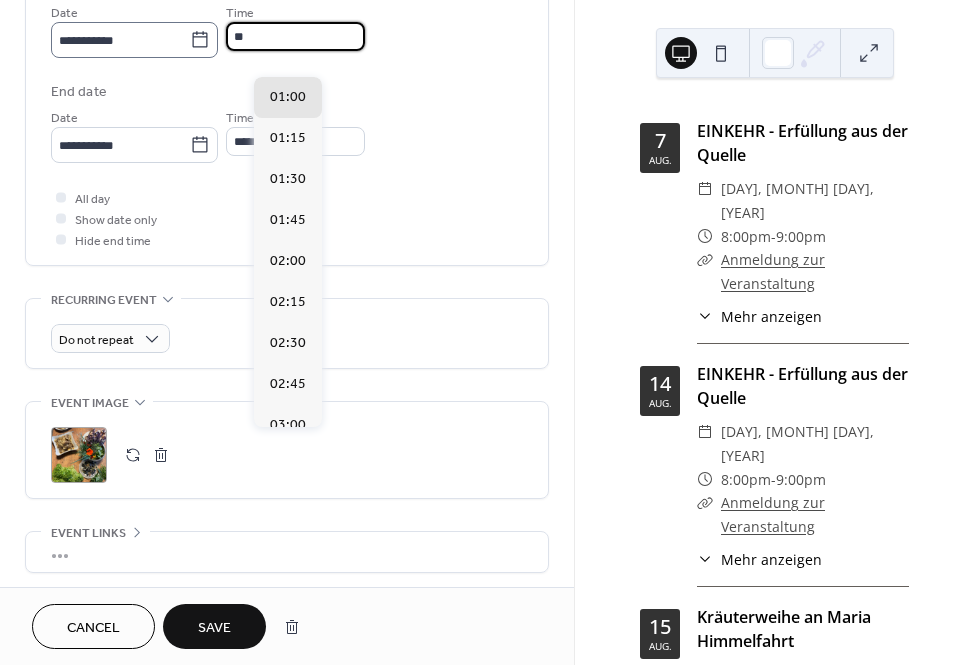 scroll, scrollTop: 2952, scrollLeft: 0, axis: vertical 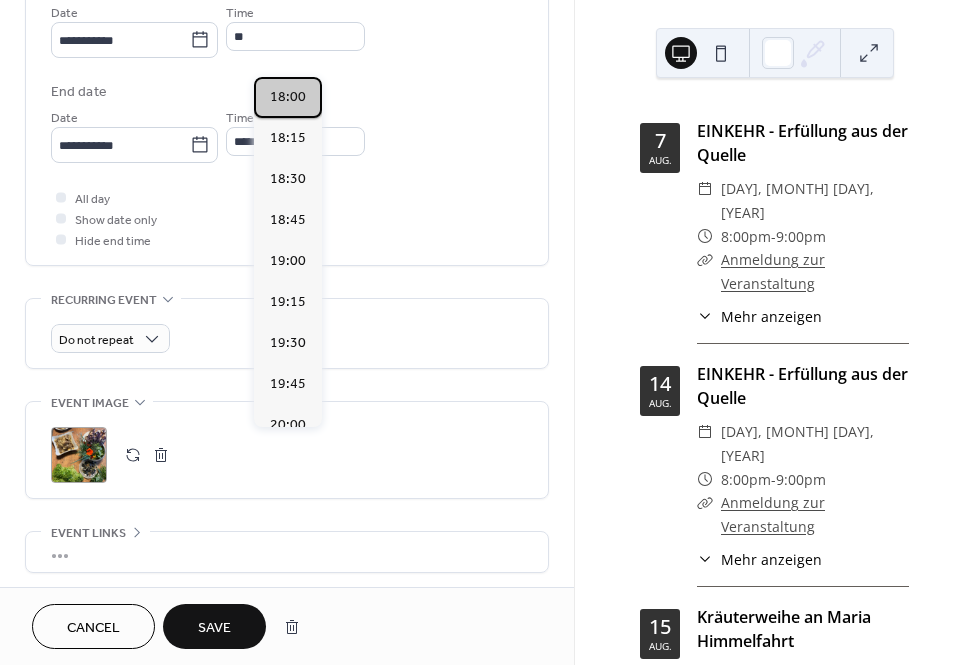 click on "18:00" at bounding box center (288, 97) 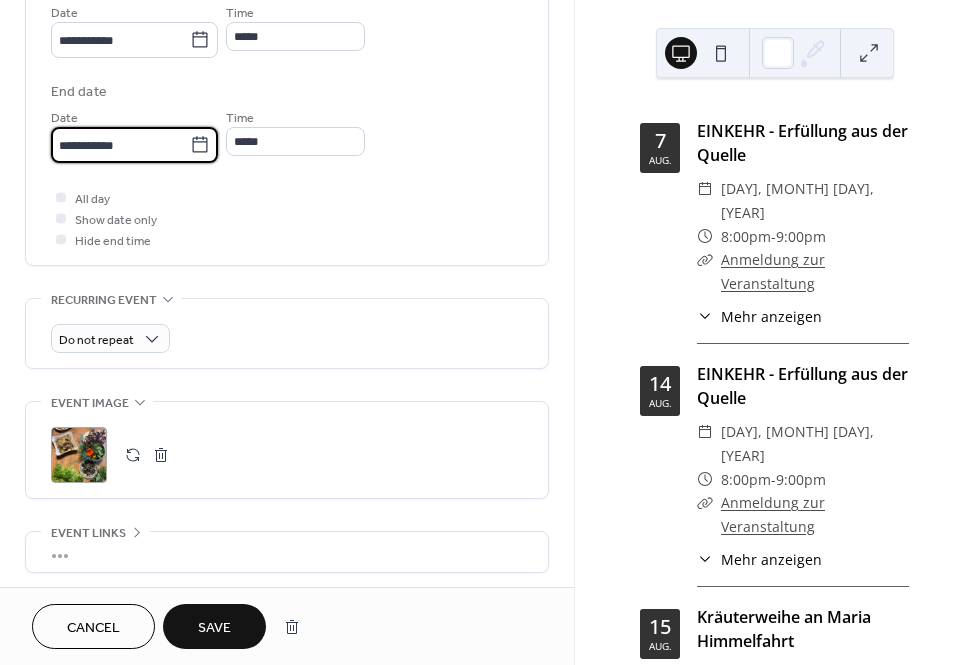 click on "**********" at bounding box center [120, 145] 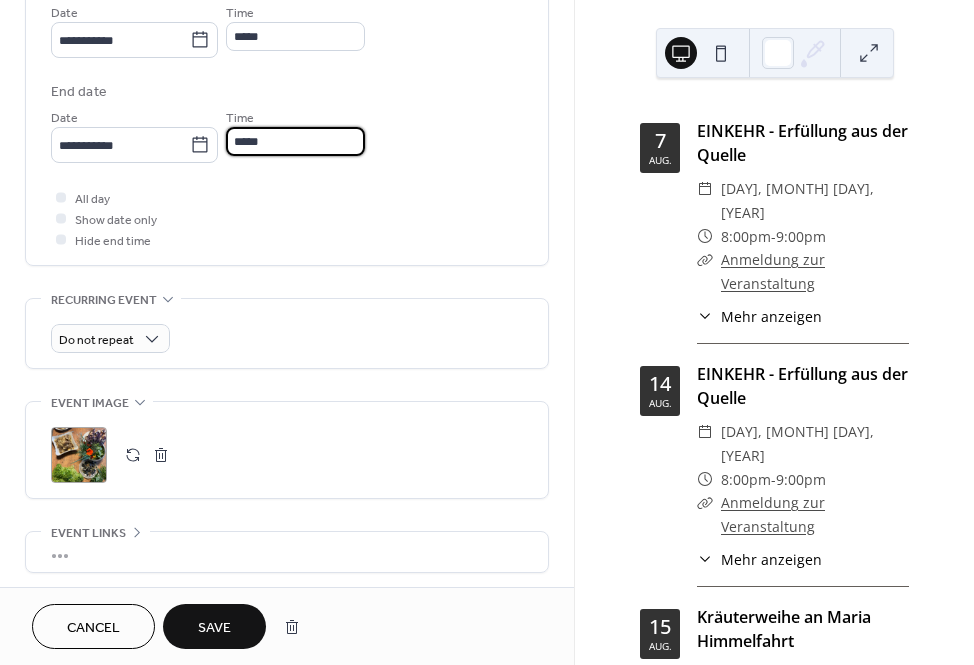 click on "*****" at bounding box center (295, 141) 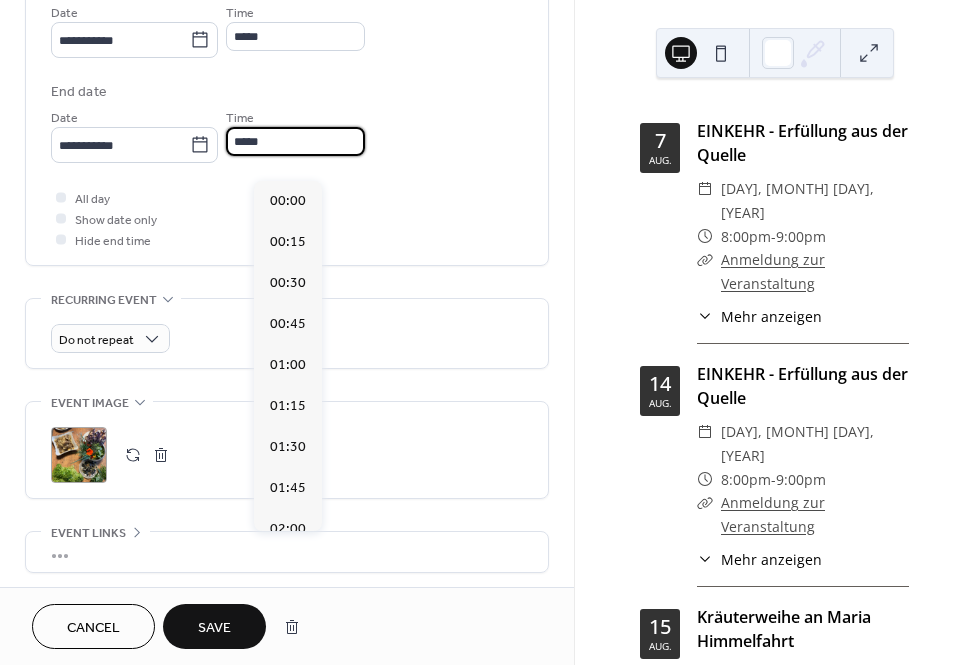 scroll, scrollTop: 2952, scrollLeft: 0, axis: vertical 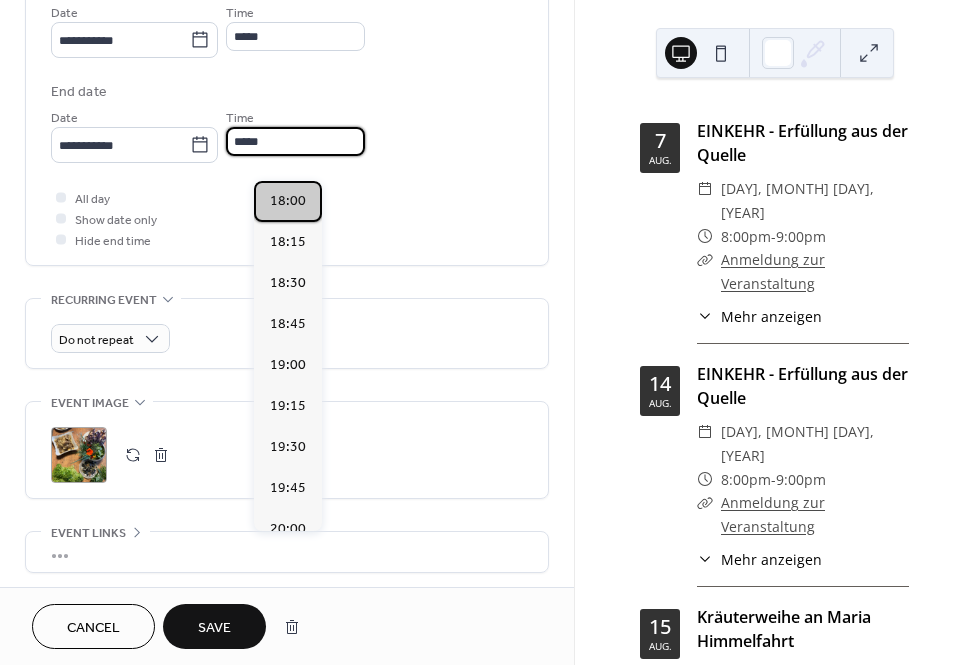 click on "18:00" at bounding box center [288, 201] 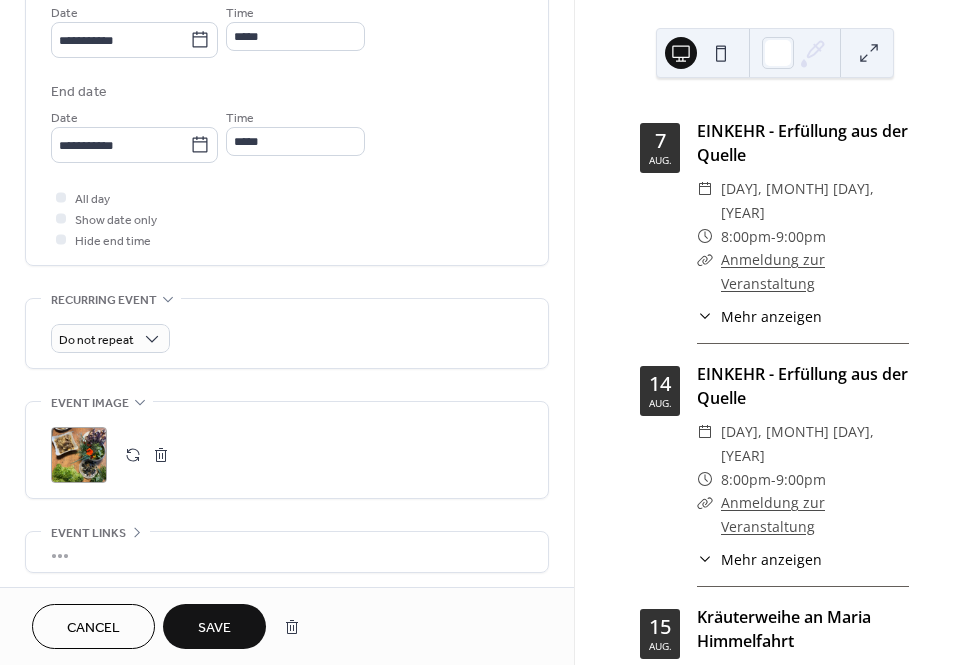 click on "Save" at bounding box center (214, 628) 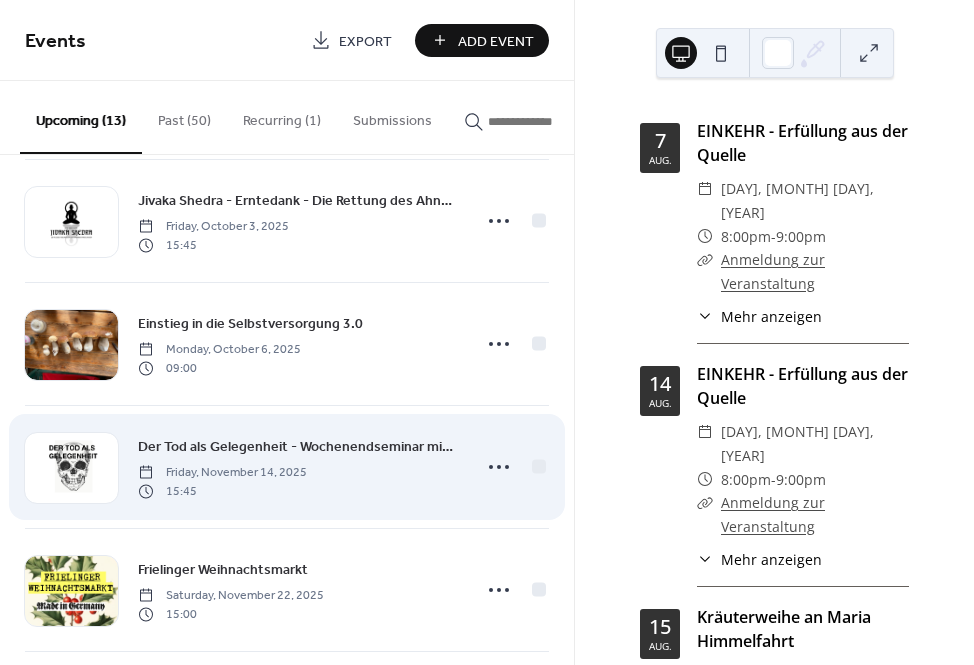 scroll, scrollTop: 672, scrollLeft: 0, axis: vertical 